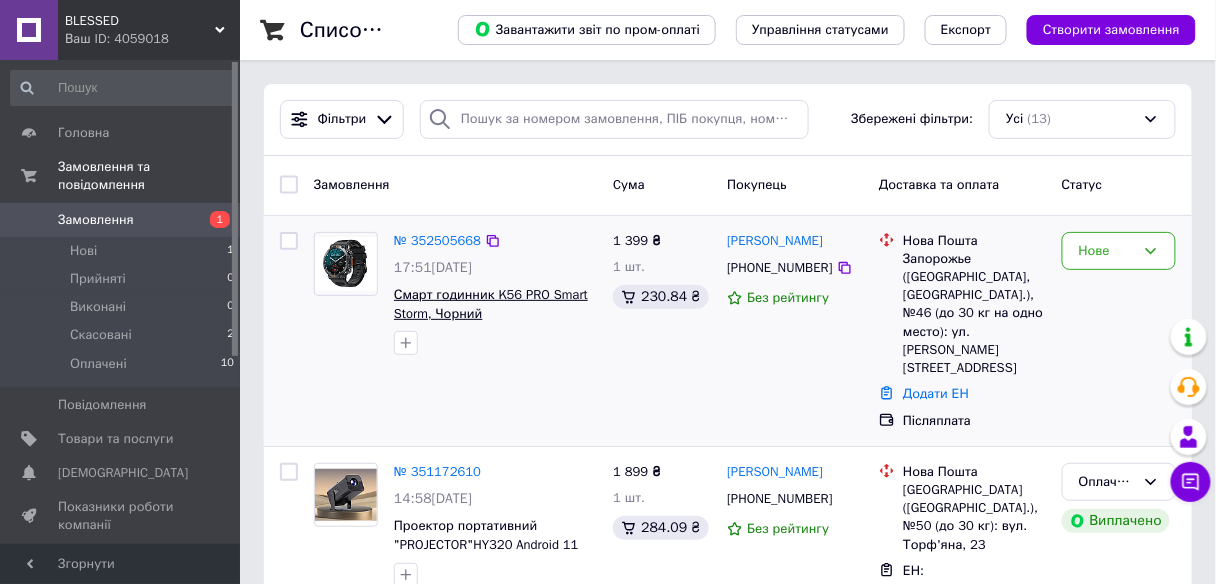 scroll, scrollTop: 80, scrollLeft: 0, axis: vertical 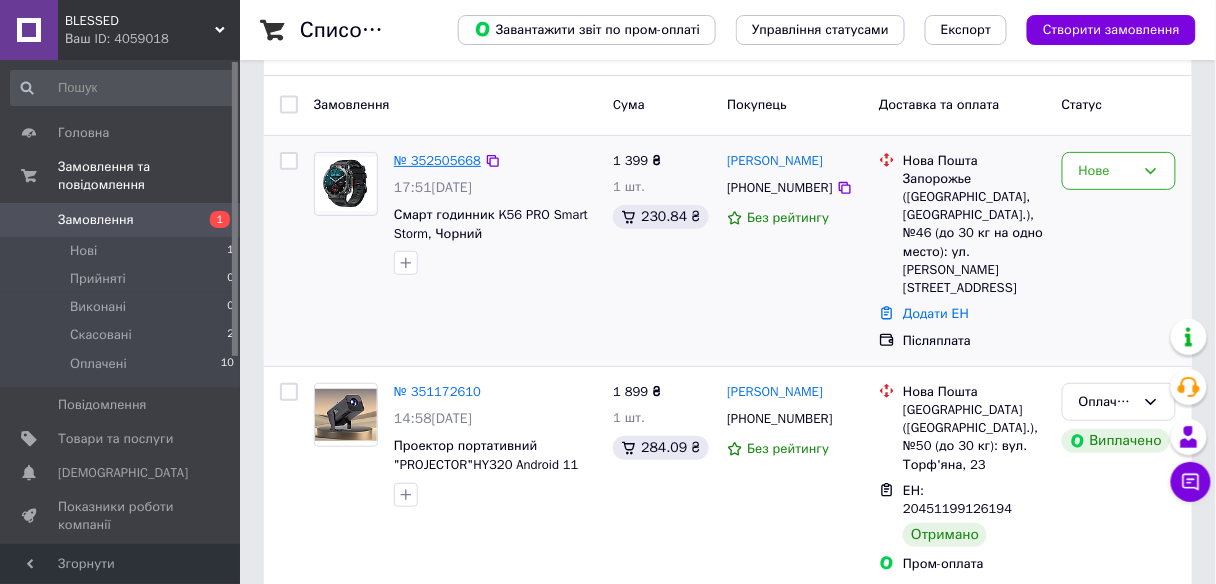 click on "№ 352505668" at bounding box center [437, 160] 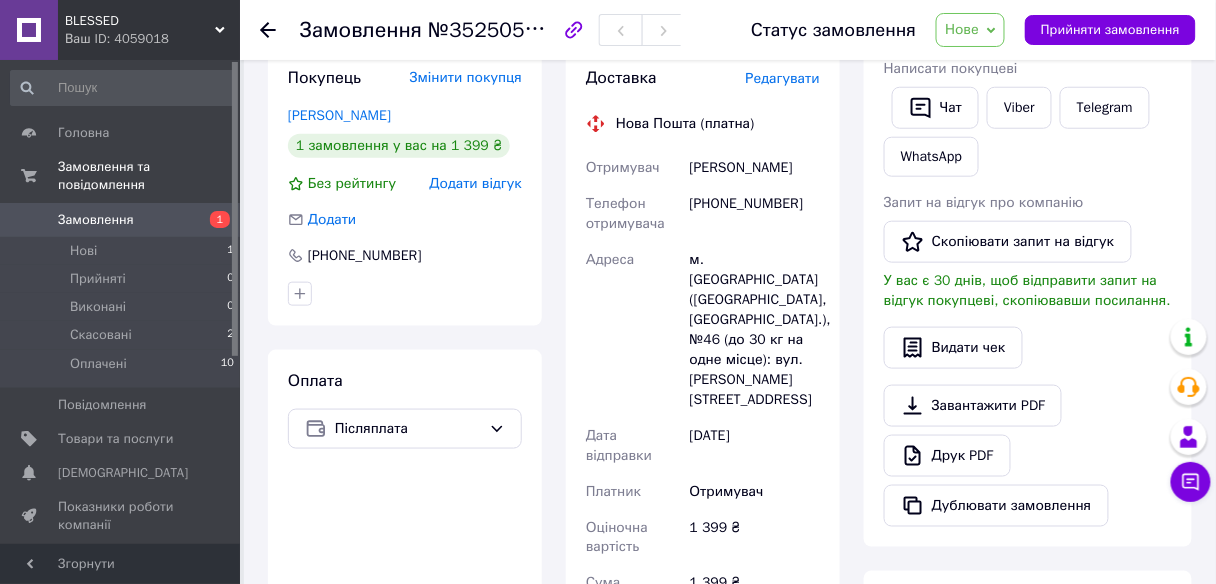 scroll, scrollTop: 0, scrollLeft: 0, axis: both 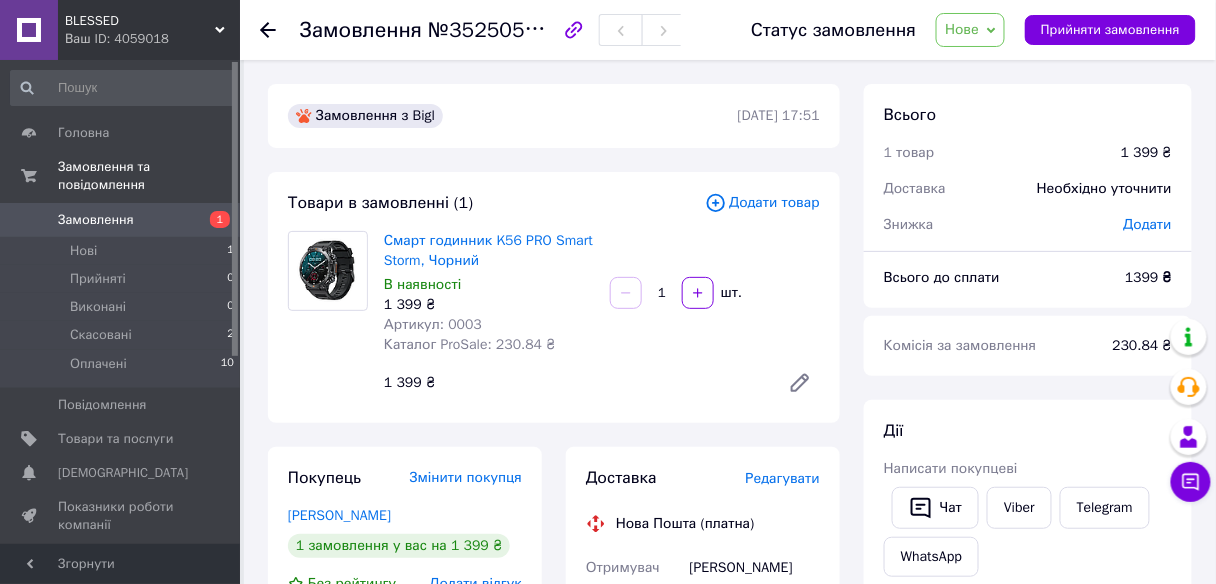 click at bounding box center (268, 30) 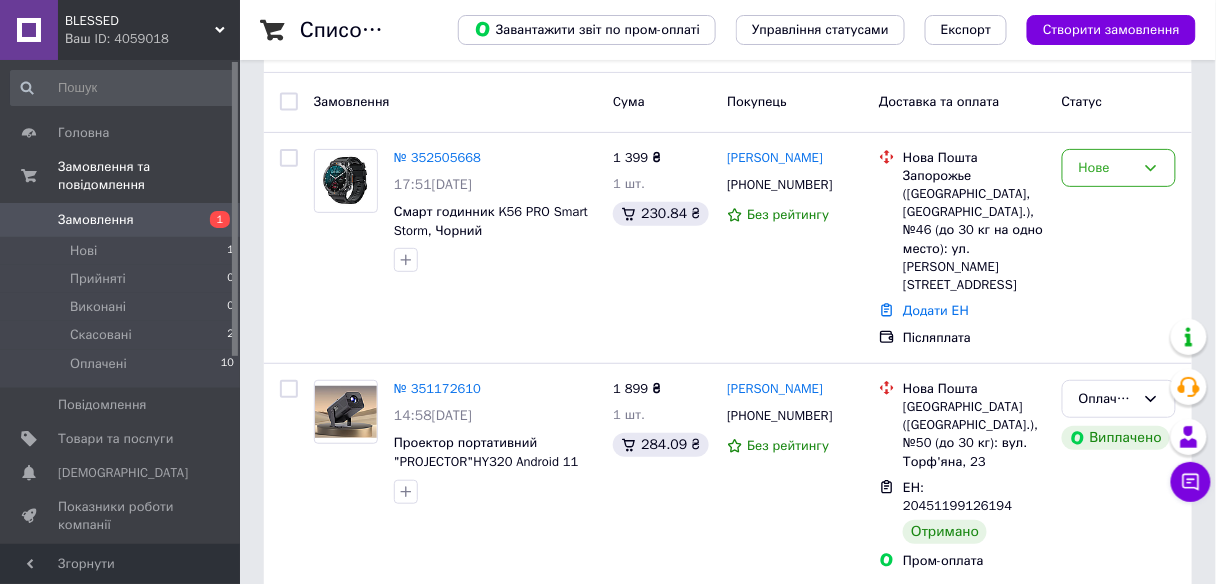 scroll, scrollTop: 0, scrollLeft: 0, axis: both 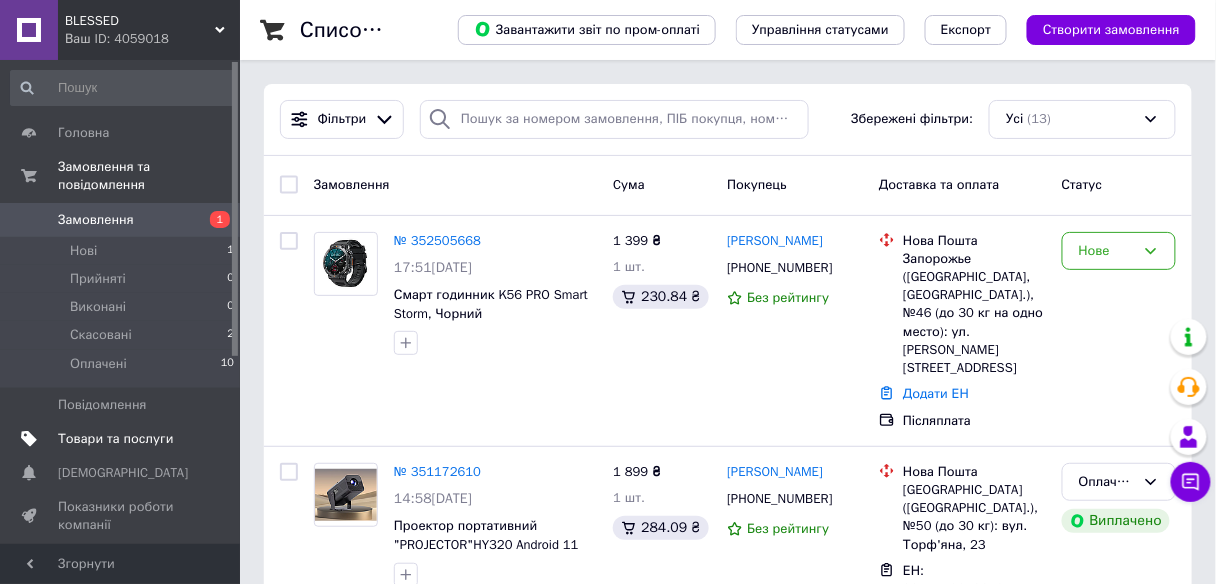 click on "Товари та послуги" at bounding box center [115, 439] 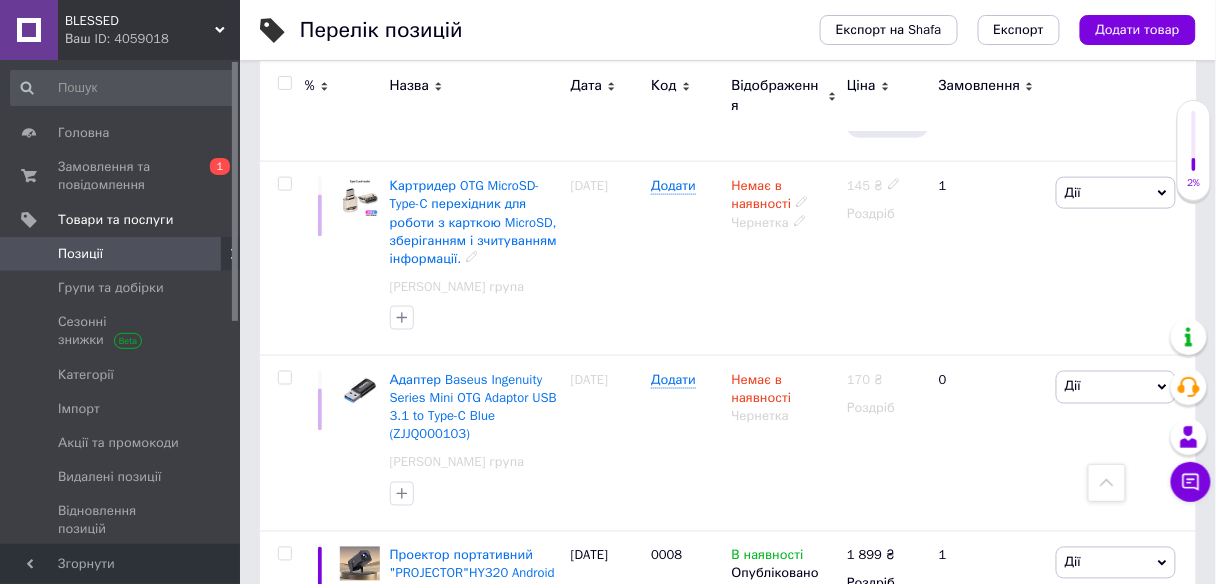 scroll, scrollTop: 720, scrollLeft: 0, axis: vertical 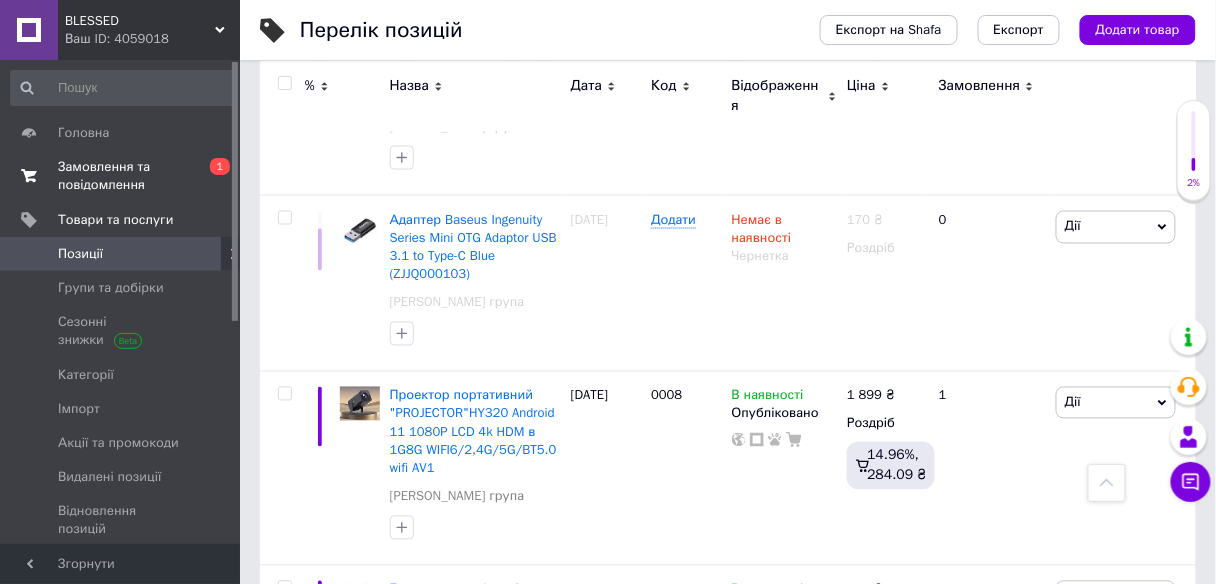 click on "Замовлення та повідомлення" at bounding box center [121, 176] 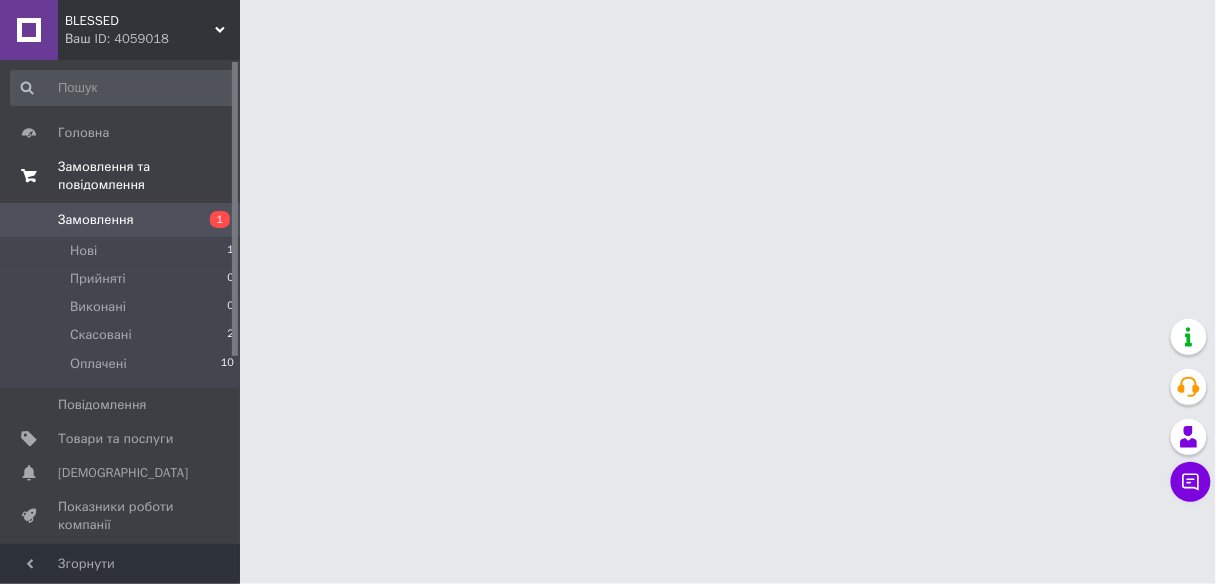 scroll, scrollTop: 0, scrollLeft: 0, axis: both 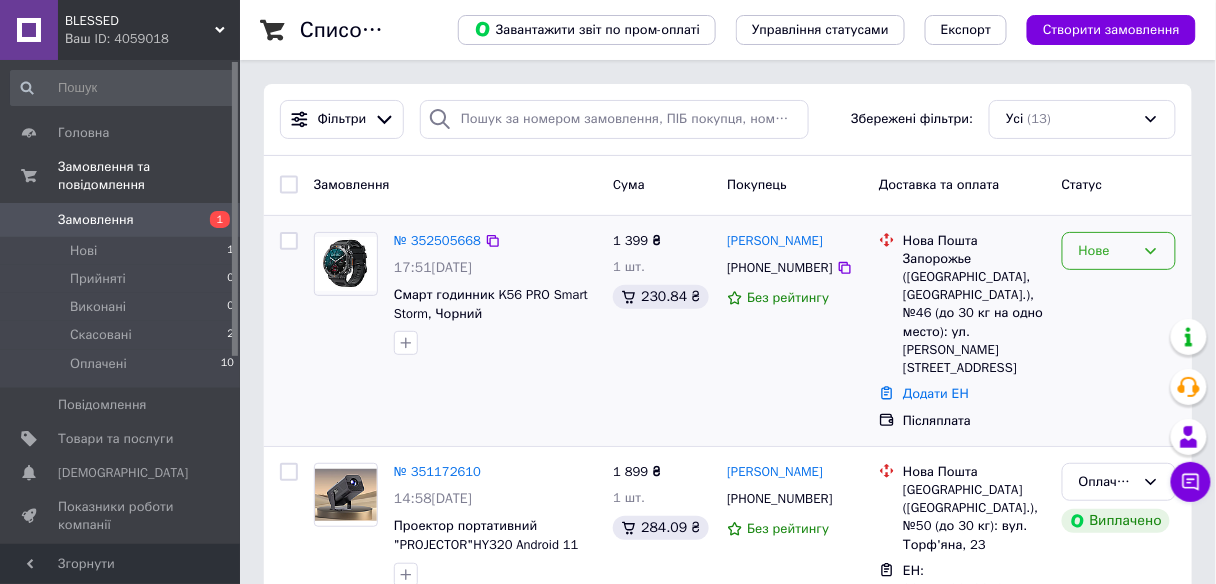 click 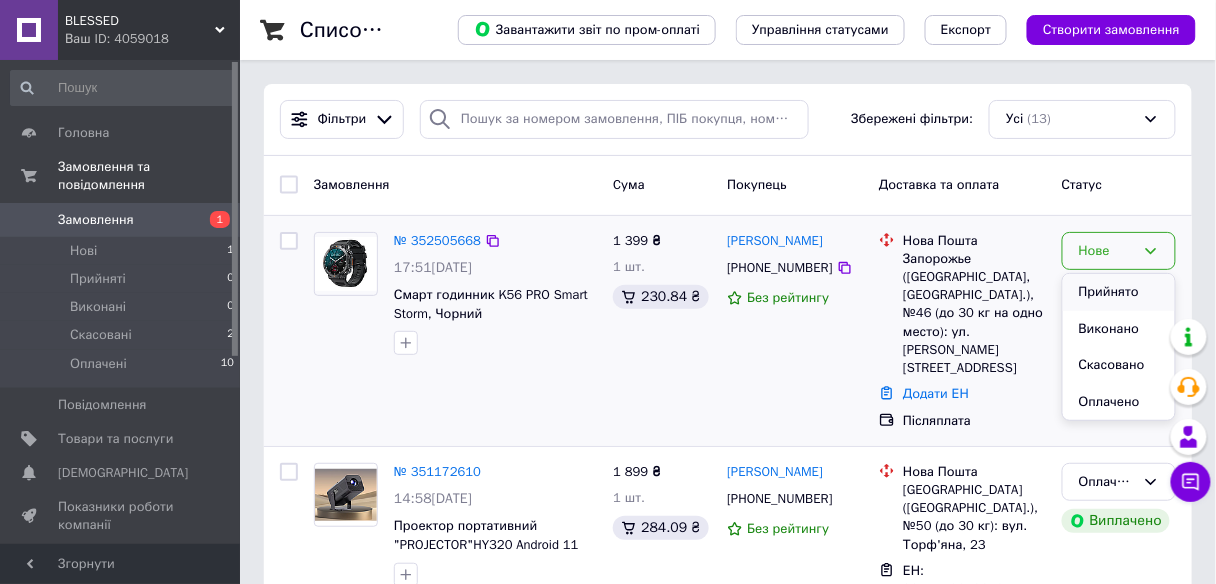 click on "Прийнято" at bounding box center [1119, 292] 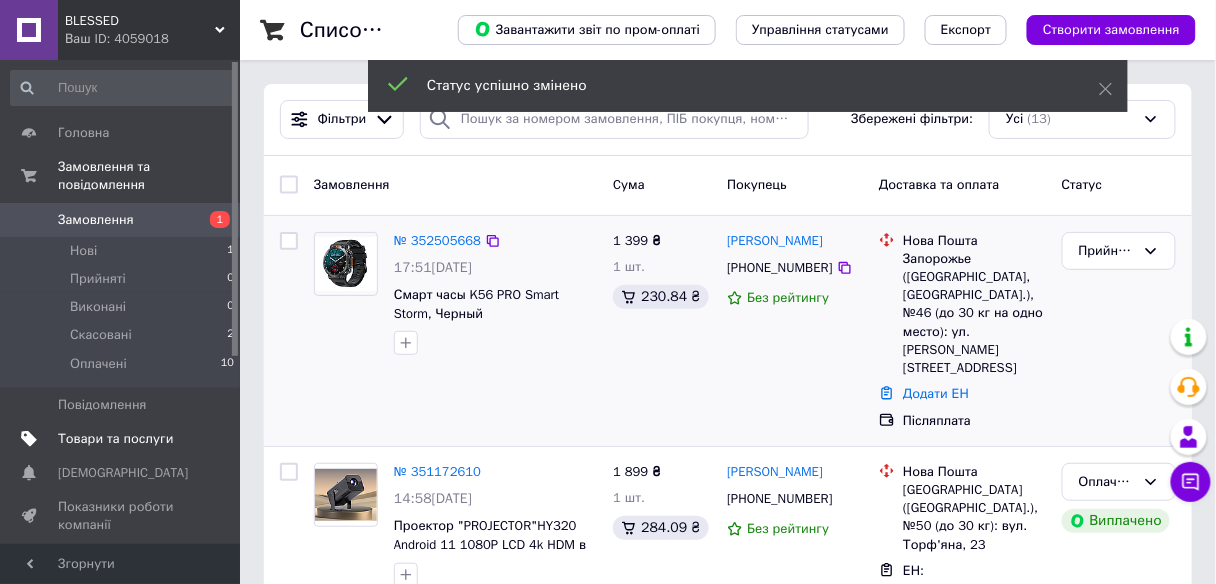 click on "Товари та послуги" at bounding box center [115, 439] 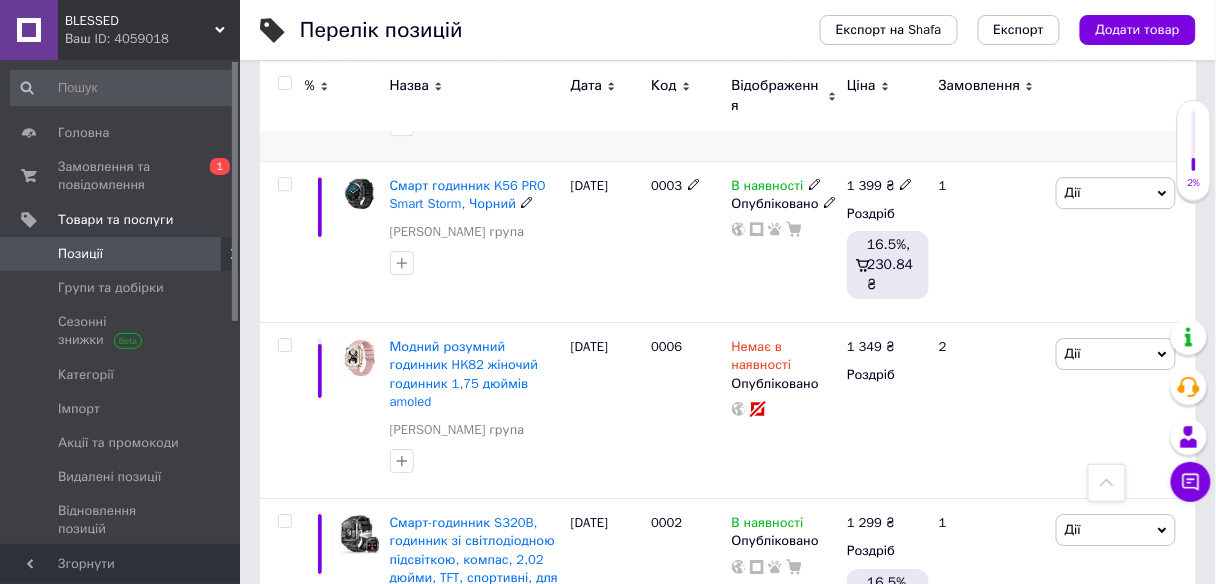scroll, scrollTop: 1360, scrollLeft: 0, axis: vertical 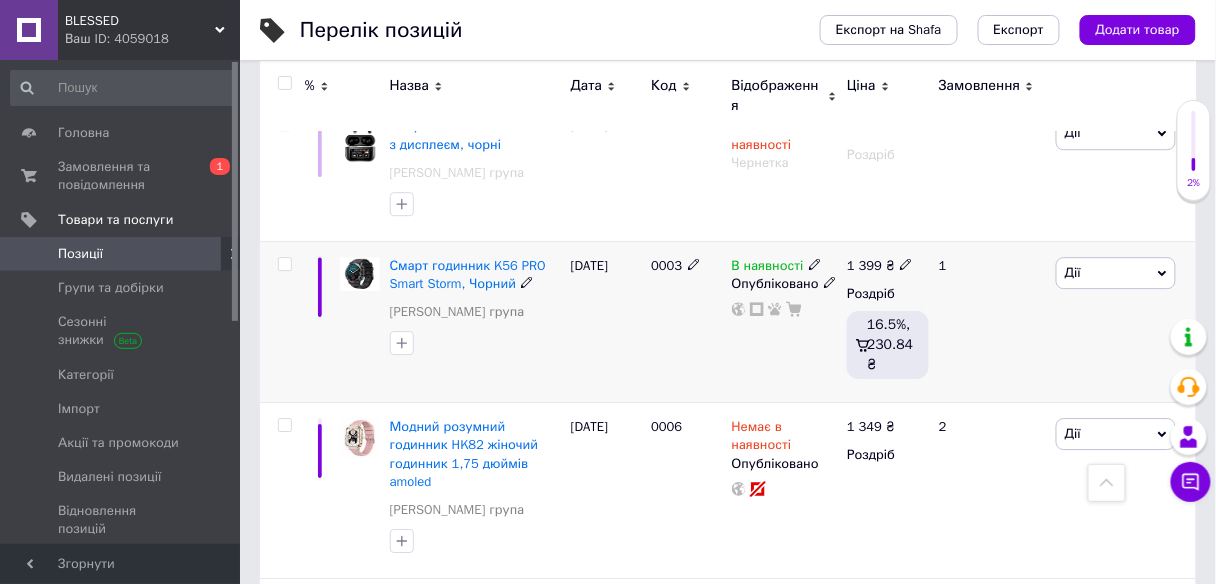 click 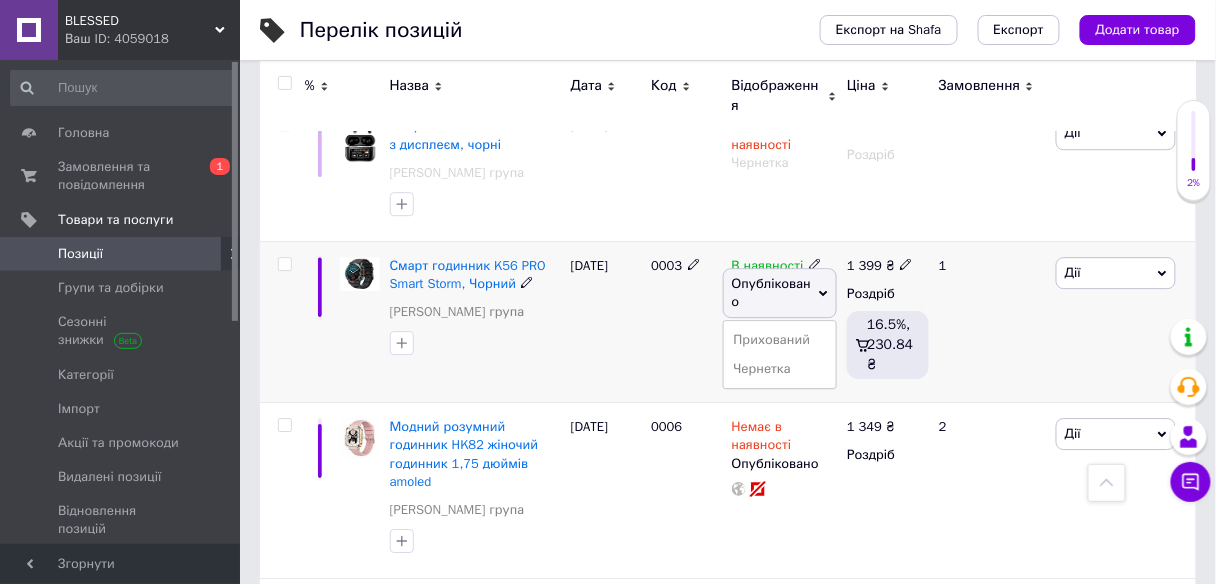 click 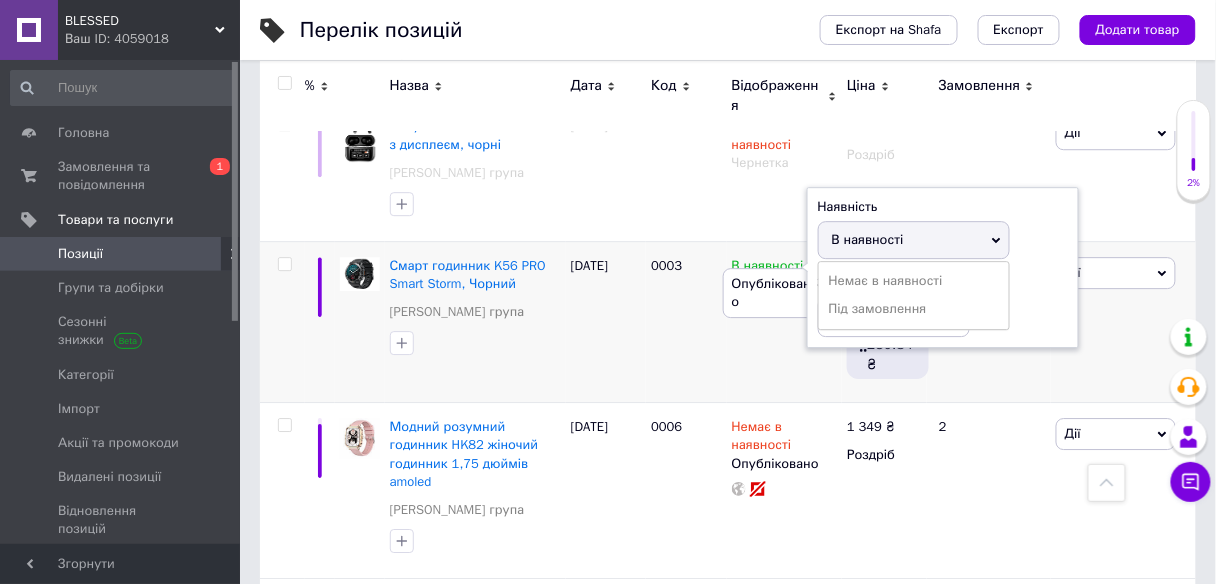 click on "Перелік позицій Експорт на Shafa Експорт Додати товар Додано 13   / 1000   товарів Опубліковано 13   / 13   товарів В каталозі 11   / 13   товарів Не в каталозі 2   / 13   товарів Усі 19 Ok Відфільтровано...  Зберегти Нічого не знайдено Можливо, помилка у слові  або немає відповідностей за вашим запитом. Усі 19 Відфільтруйте товари % Назва Дата Код Відображення Ціна Замовлення Зарядна станція для машинок і тримерів JRL JRL-CI Корнева група 12.04.2025 0012 В наявності Опубліковано 599   ₴ Роздріб 12.41%, 74.34 ₴ 0 Дії Редагувати Підняти на початок групи Копіювати Знижка Подарунок Супутні Приховати 0011" at bounding box center (728, 473) 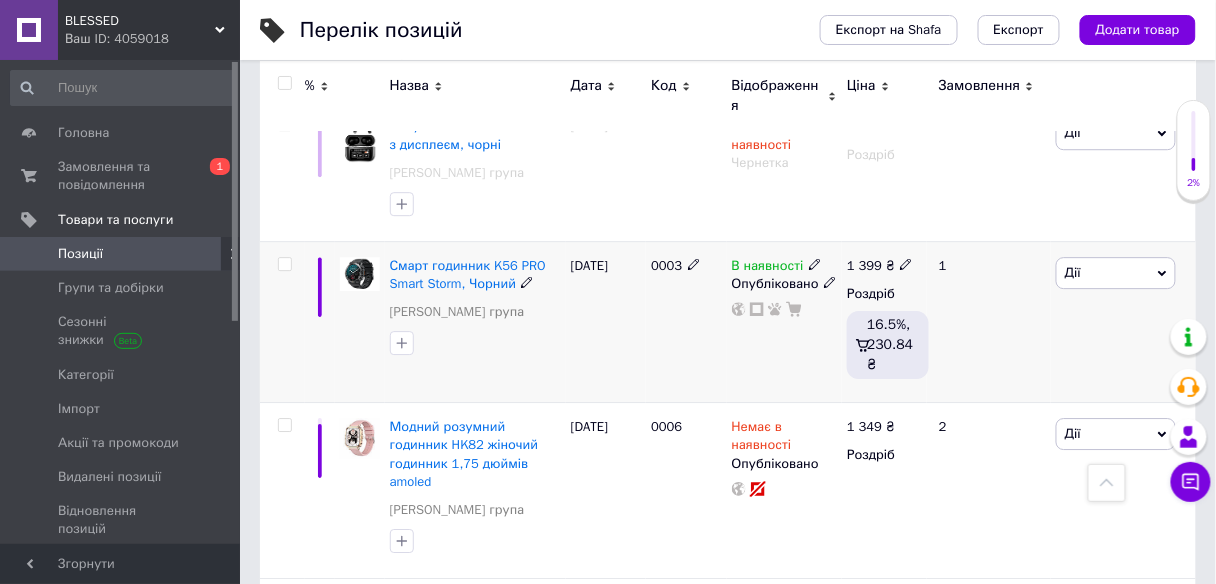 click 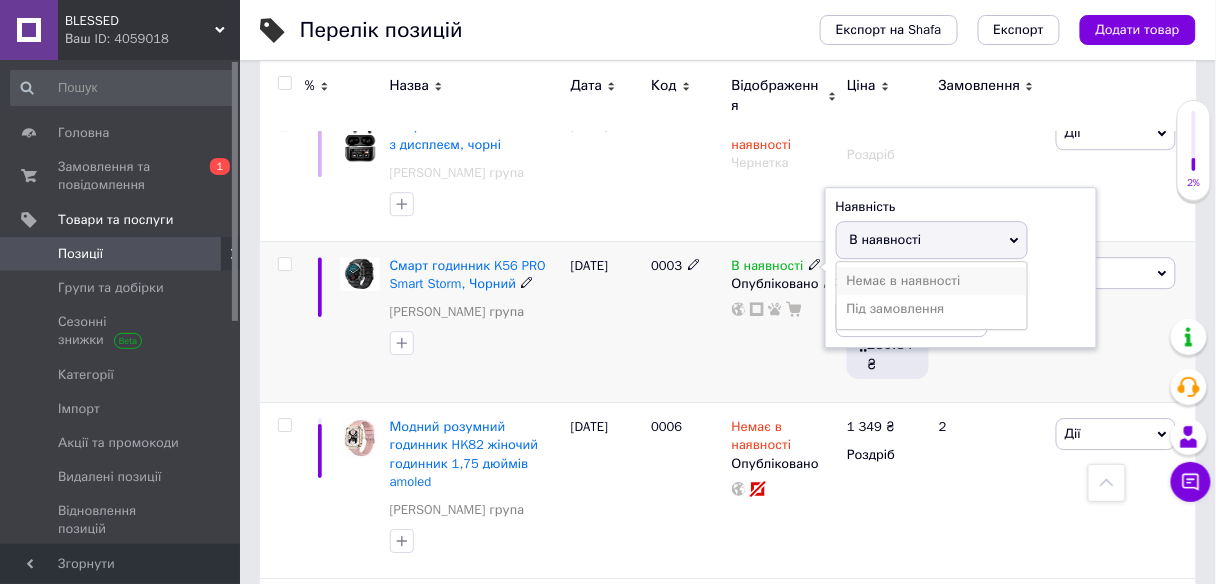 click on "Немає в наявності" at bounding box center [932, 281] 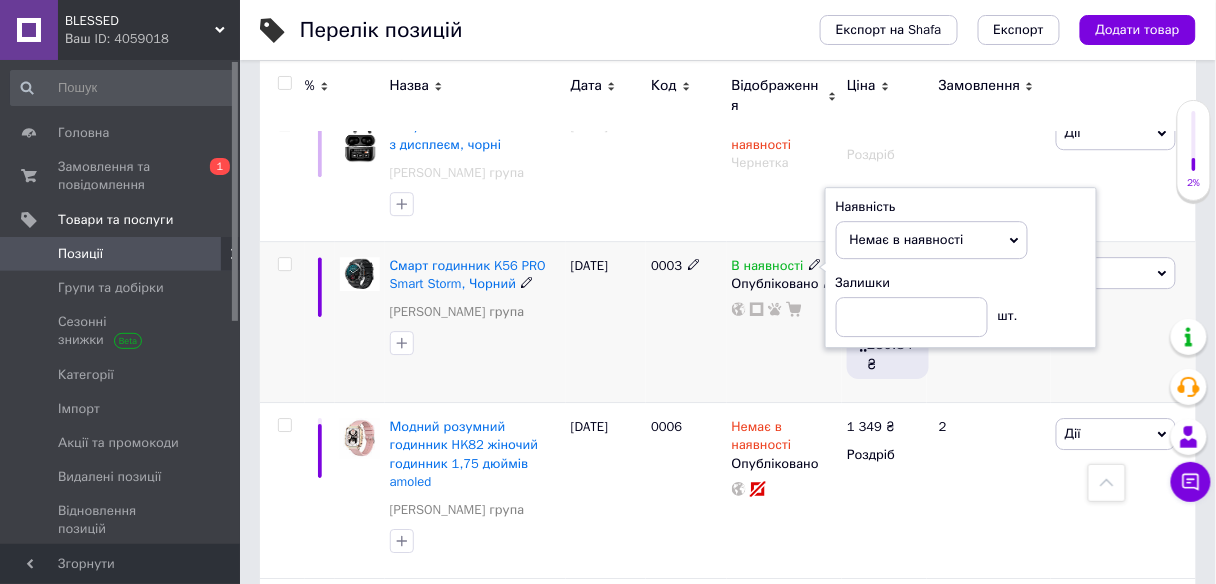 click on "Немає в наявності" at bounding box center [907, 239] 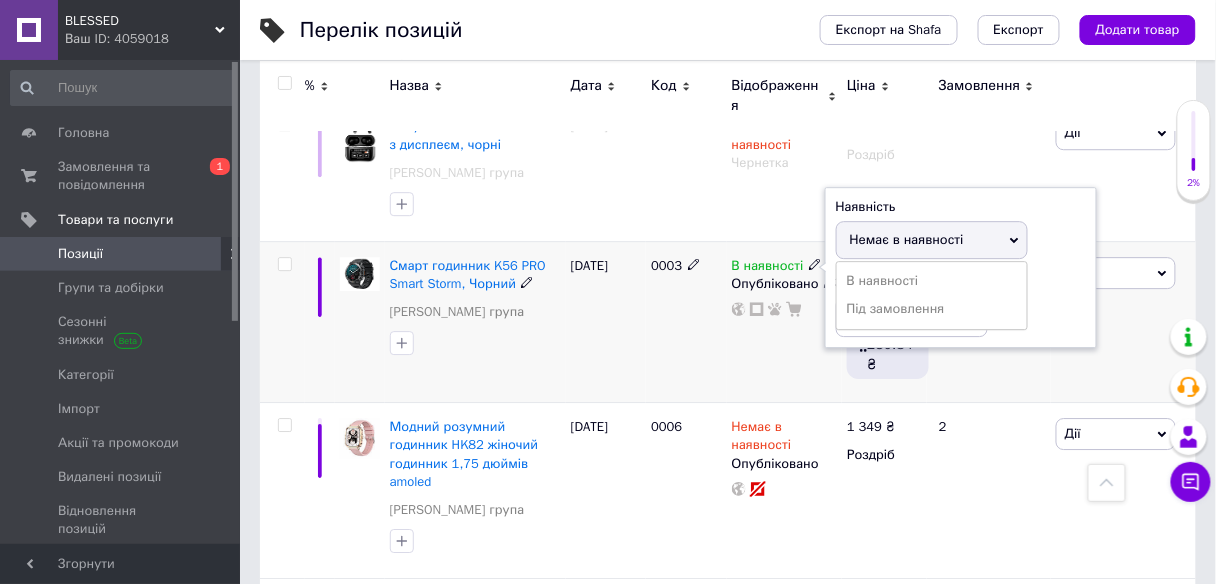 click on "Немає в наявності" at bounding box center [932, 240] 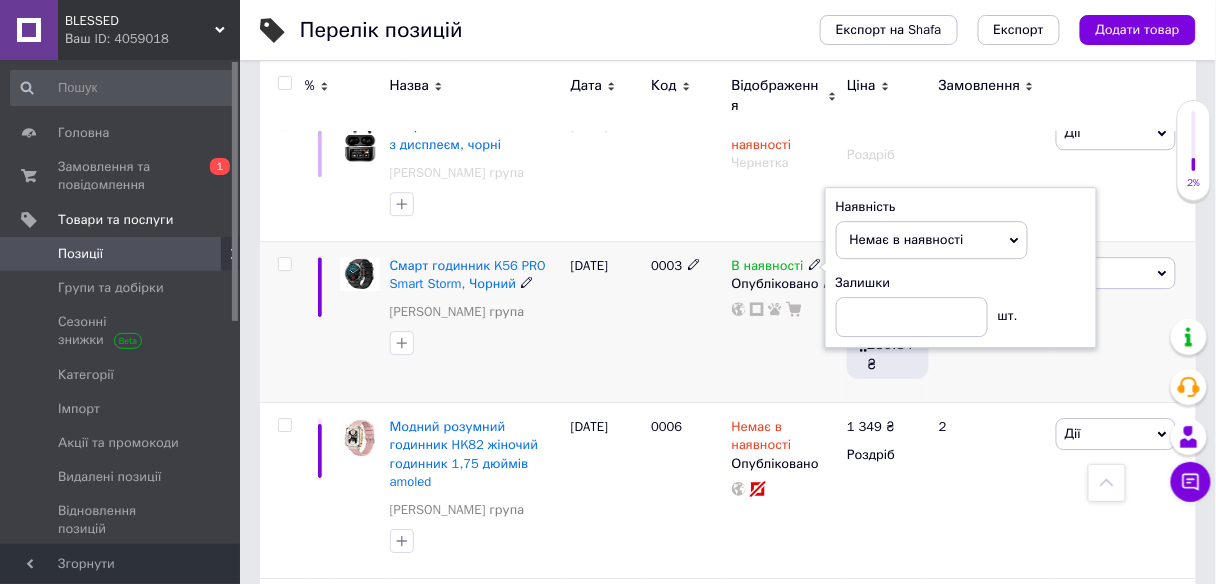 click on "Дії Редагувати Підняти на початок групи Копіювати Знижка Подарунок Супутні Приховати Ярлик Додати на вітрину Додати в кампанію Каталог ProSale Видалити" at bounding box center [1123, 321] 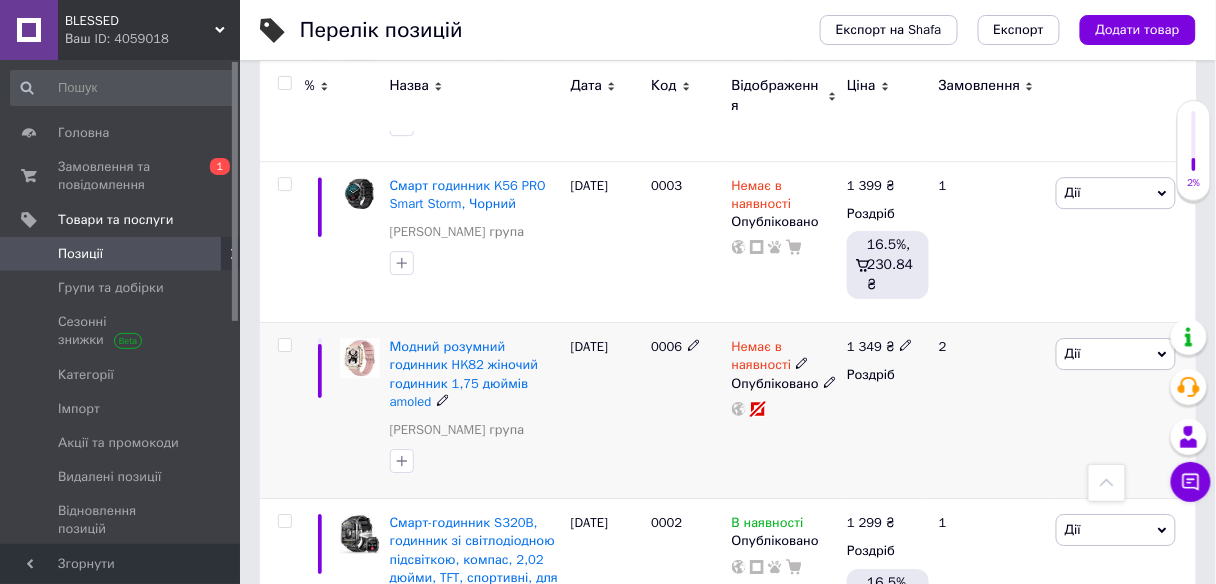 scroll, scrollTop: 1680, scrollLeft: 0, axis: vertical 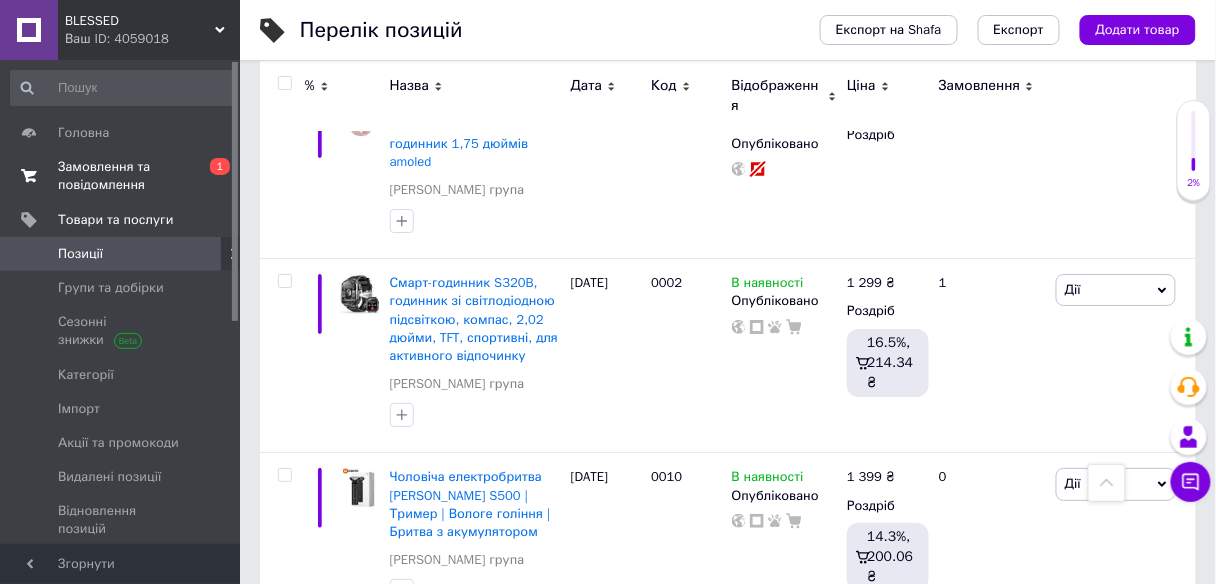 click on "Замовлення та повідомлення" at bounding box center [121, 176] 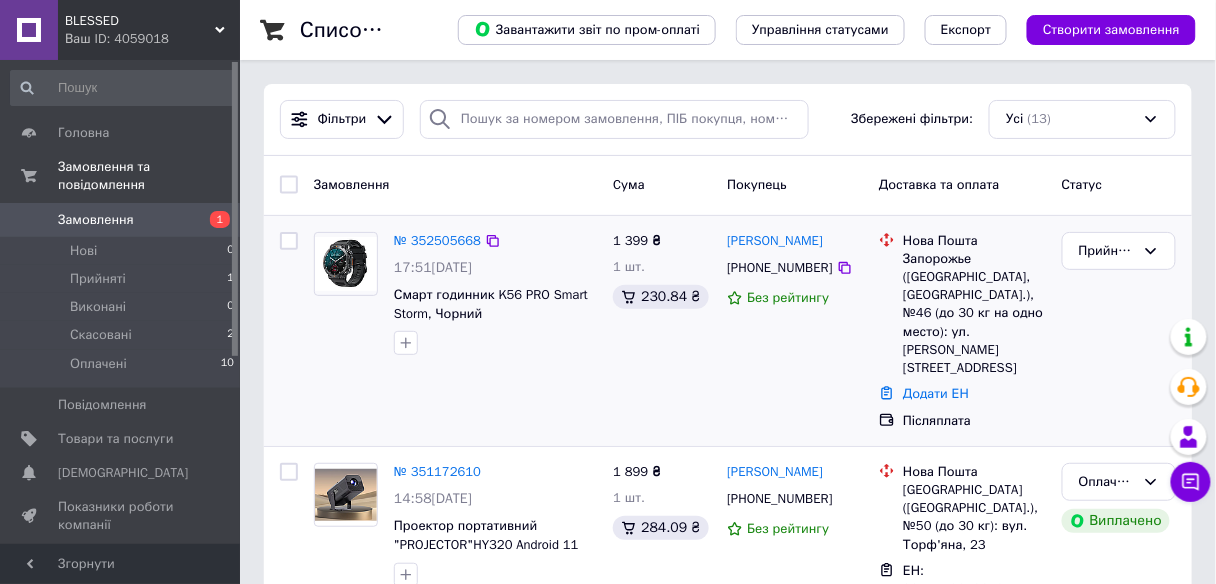 scroll, scrollTop: 80, scrollLeft: 0, axis: vertical 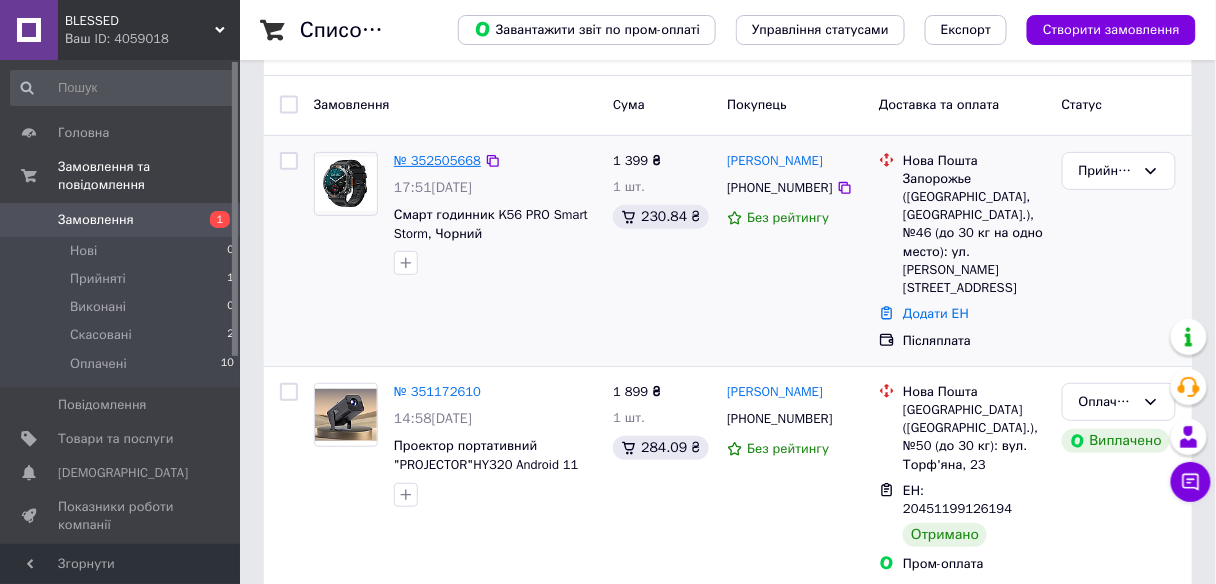 click on "№ 352505668" at bounding box center (437, 160) 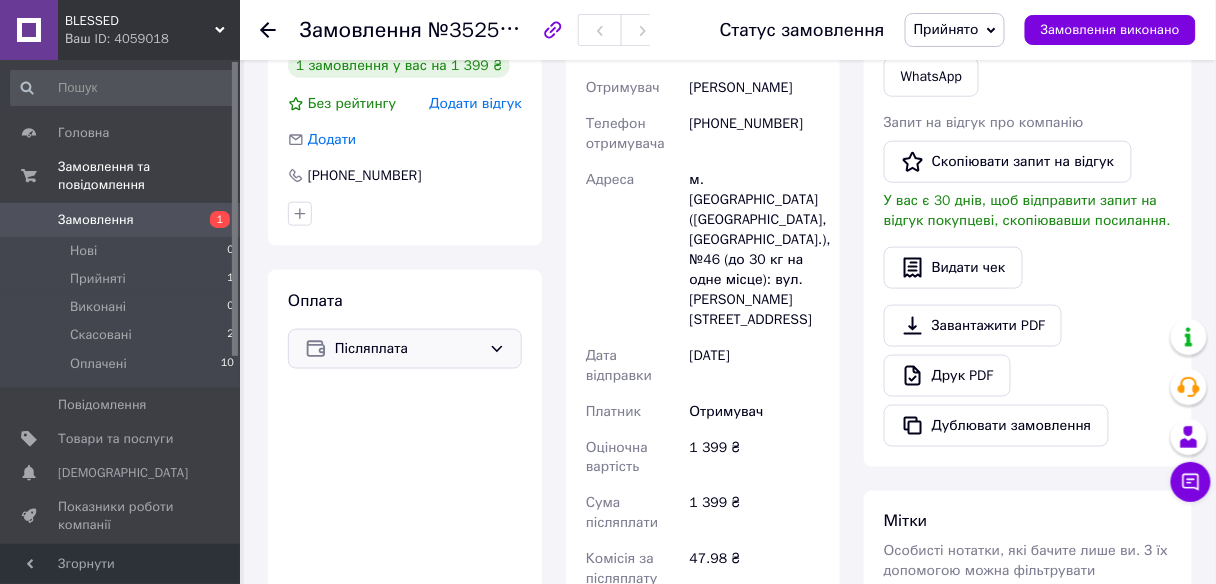 scroll, scrollTop: 0, scrollLeft: 0, axis: both 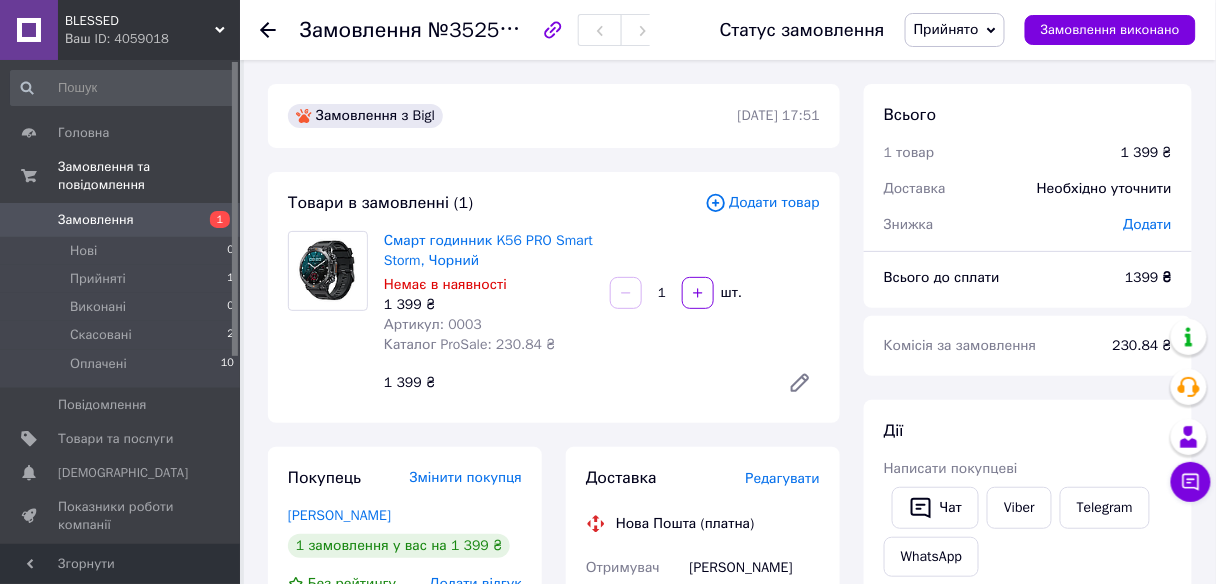 click 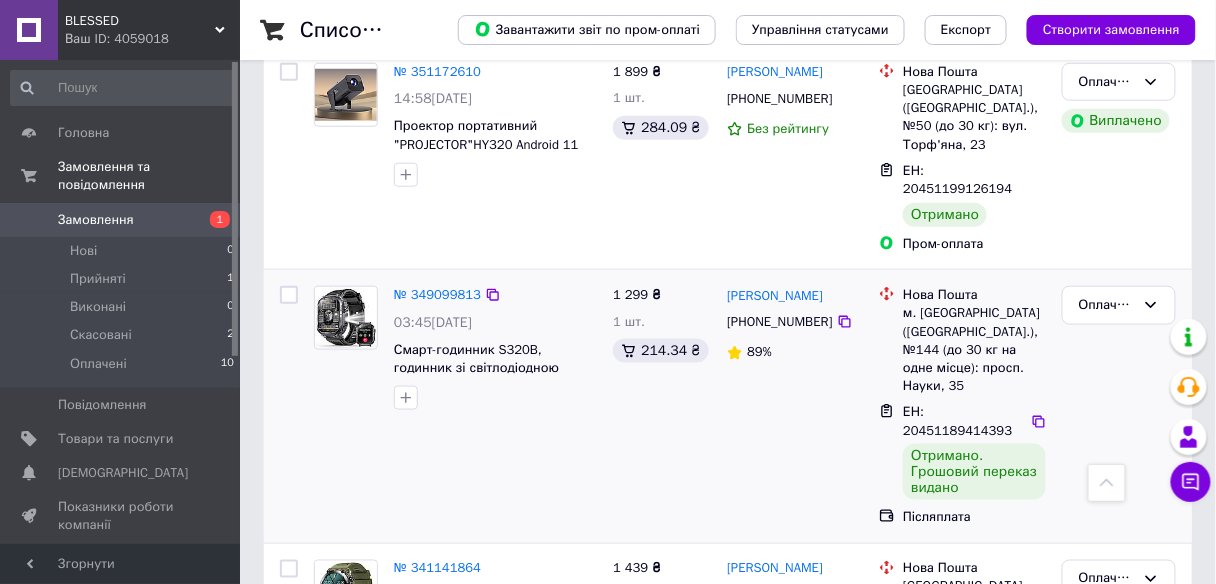 scroll, scrollTop: 0, scrollLeft: 0, axis: both 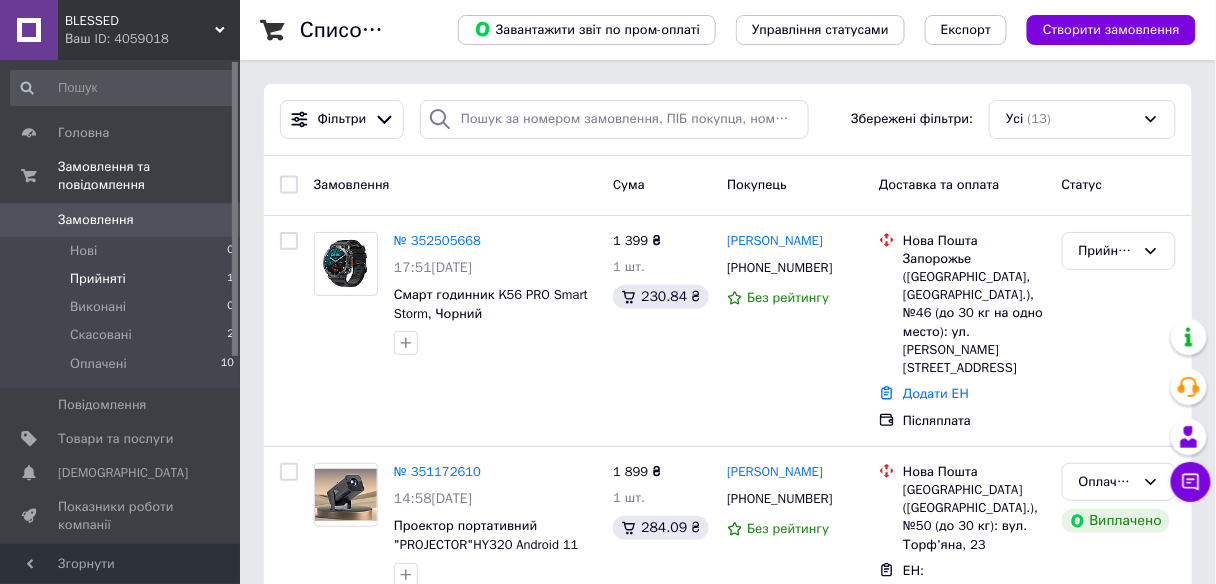 click on "Прийняті" at bounding box center (98, 279) 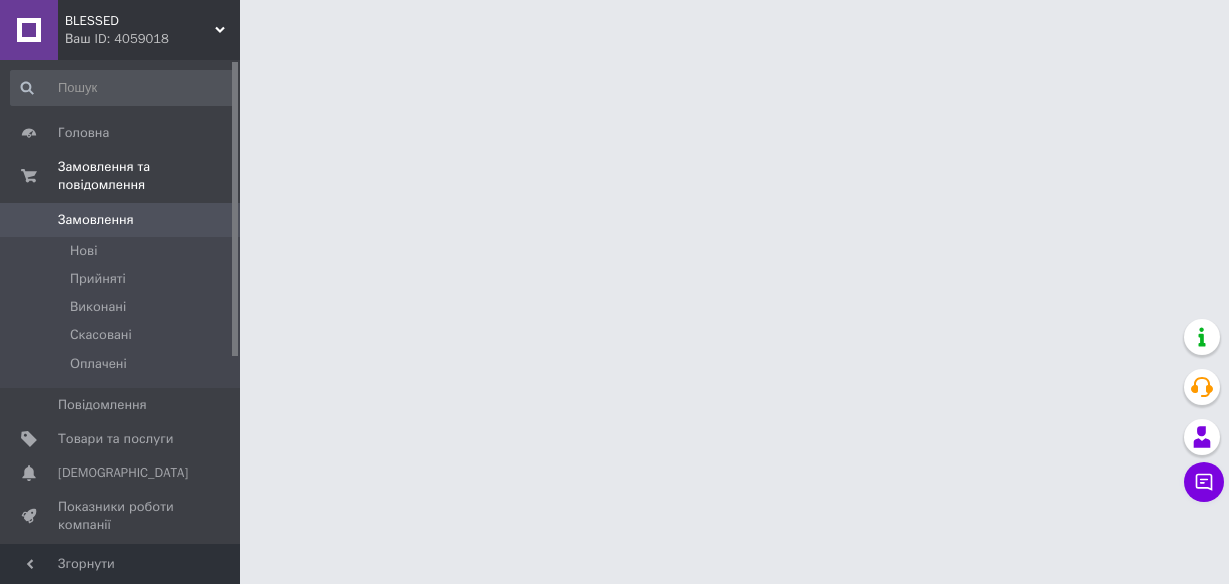 scroll, scrollTop: 0, scrollLeft: 0, axis: both 